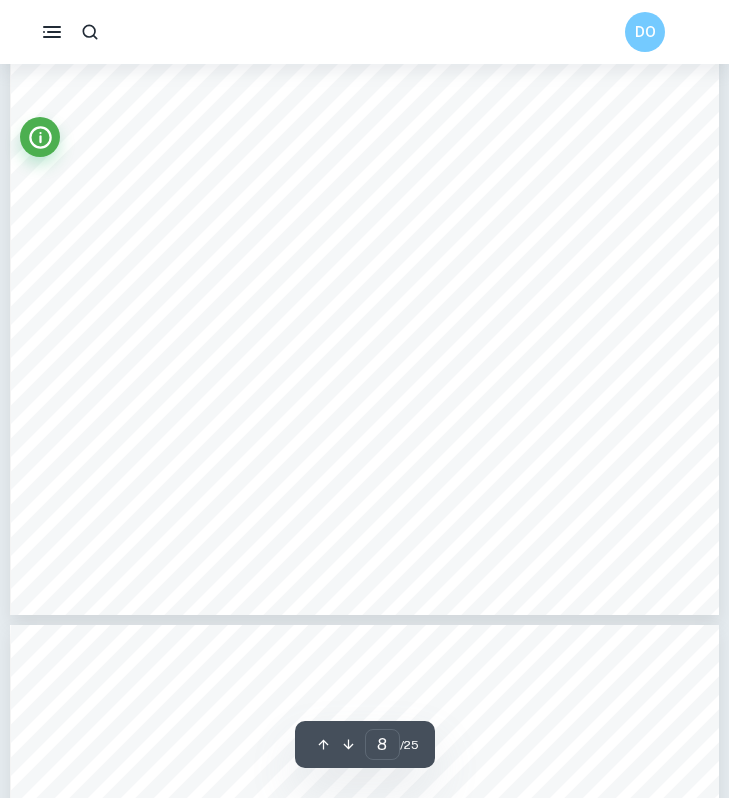 scroll, scrollTop: 7712, scrollLeft: 0, axis: vertical 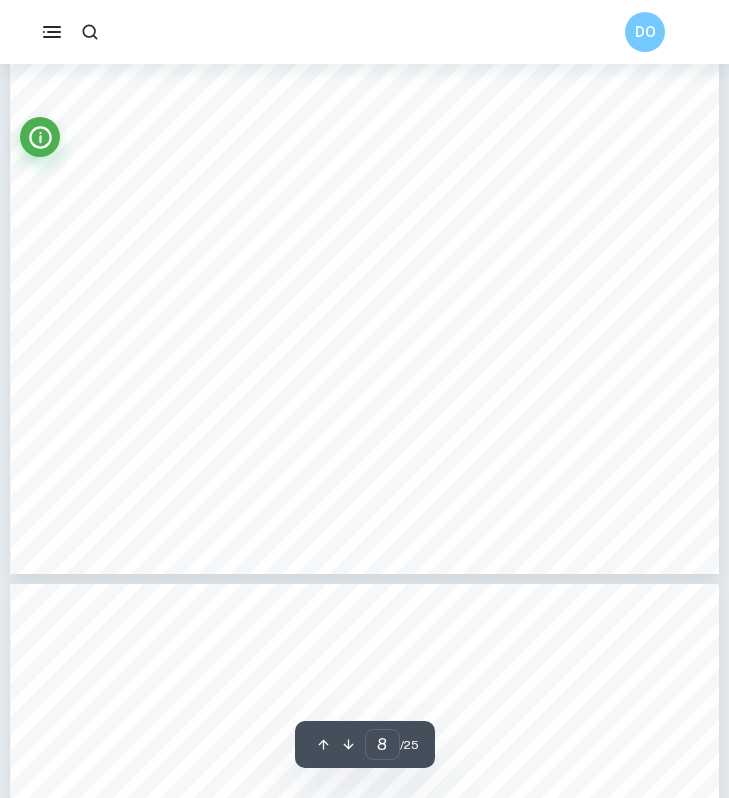 type on "1" 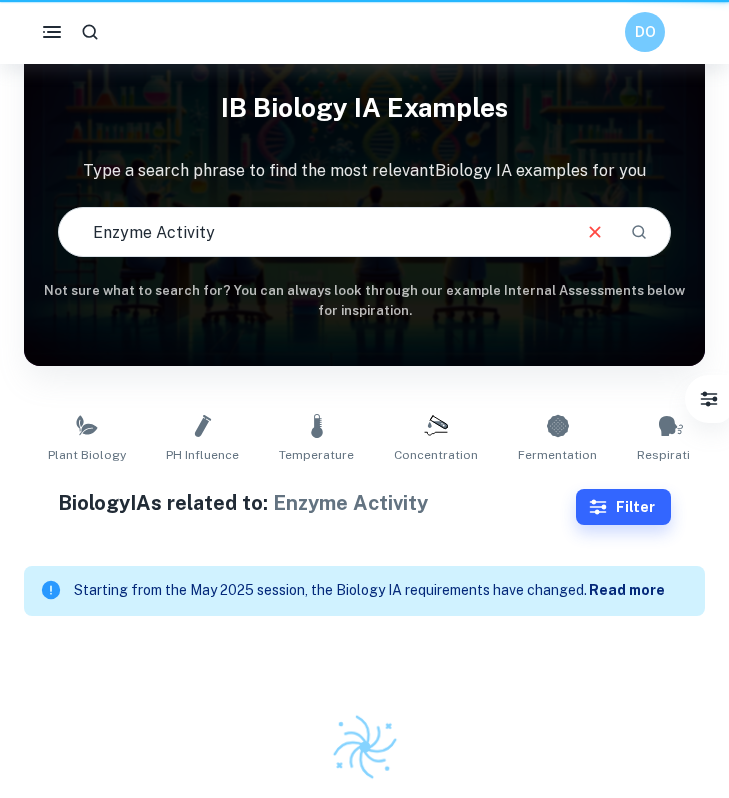 scroll, scrollTop: 0, scrollLeft: 0, axis: both 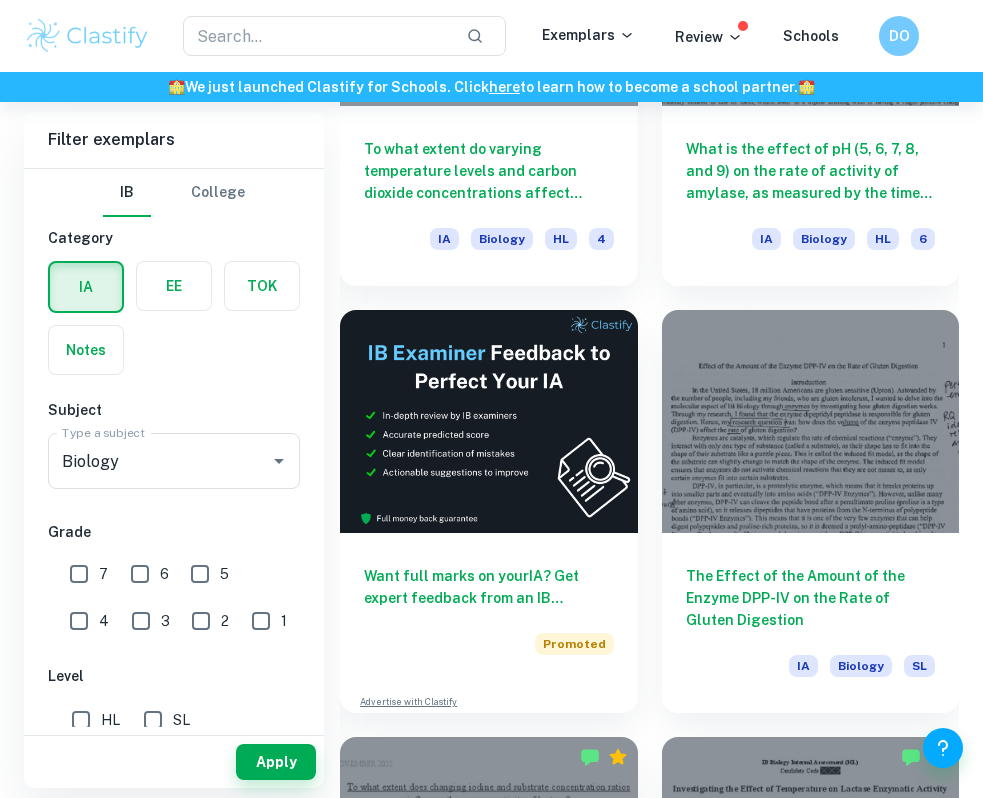 click on "7" at bounding box center [79, 574] 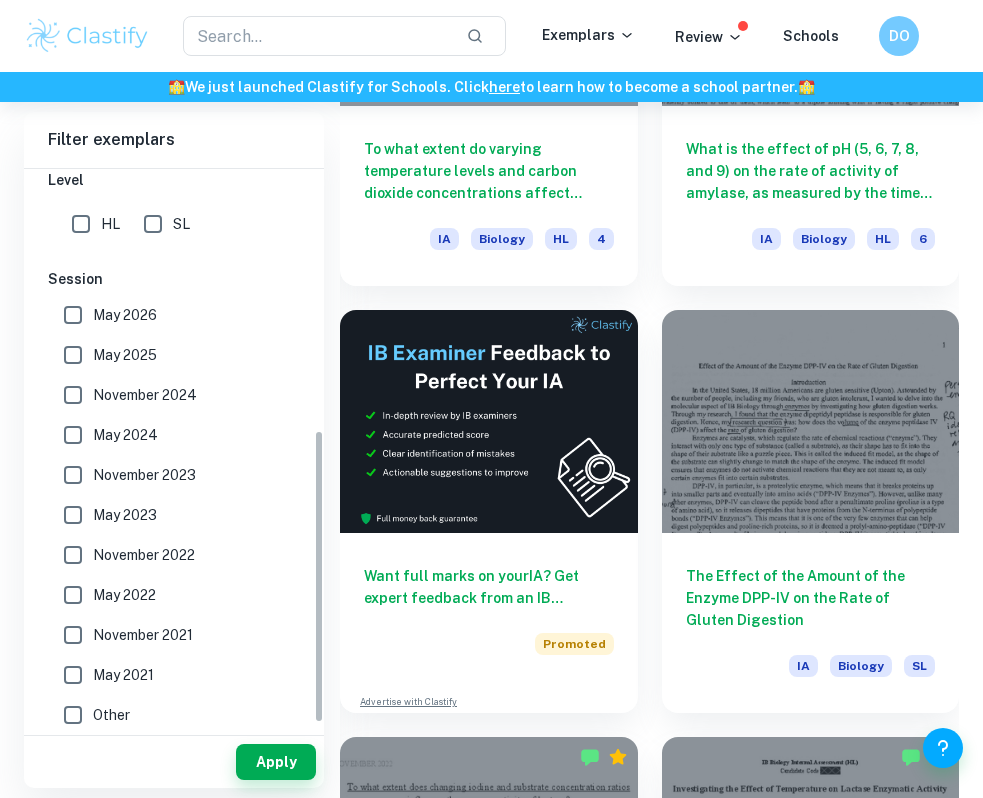 scroll, scrollTop: 501, scrollLeft: 0, axis: vertical 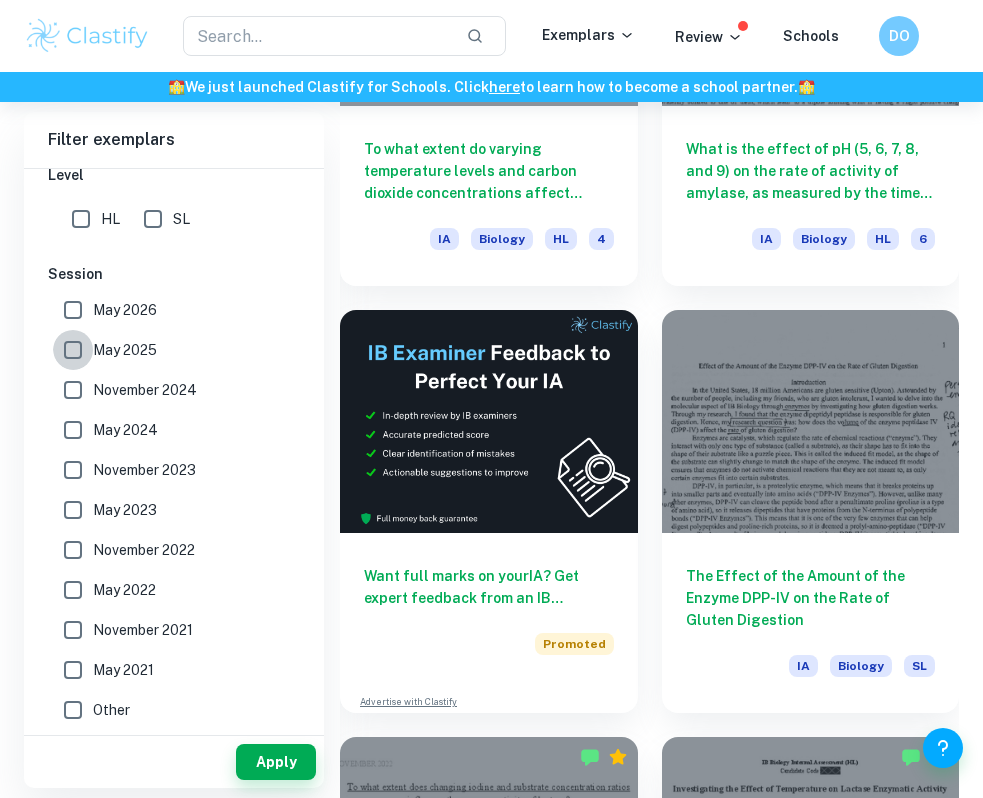 click on "May 2025" at bounding box center (73, 350) 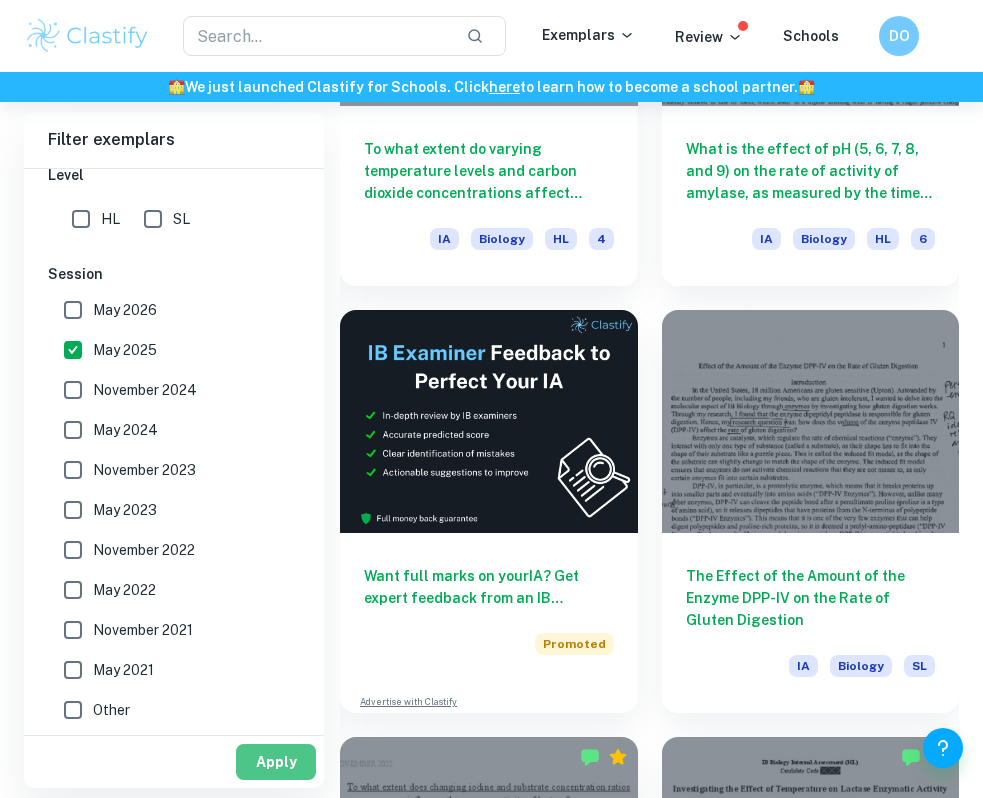 click on "Apply" at bounding box center (276, 762) 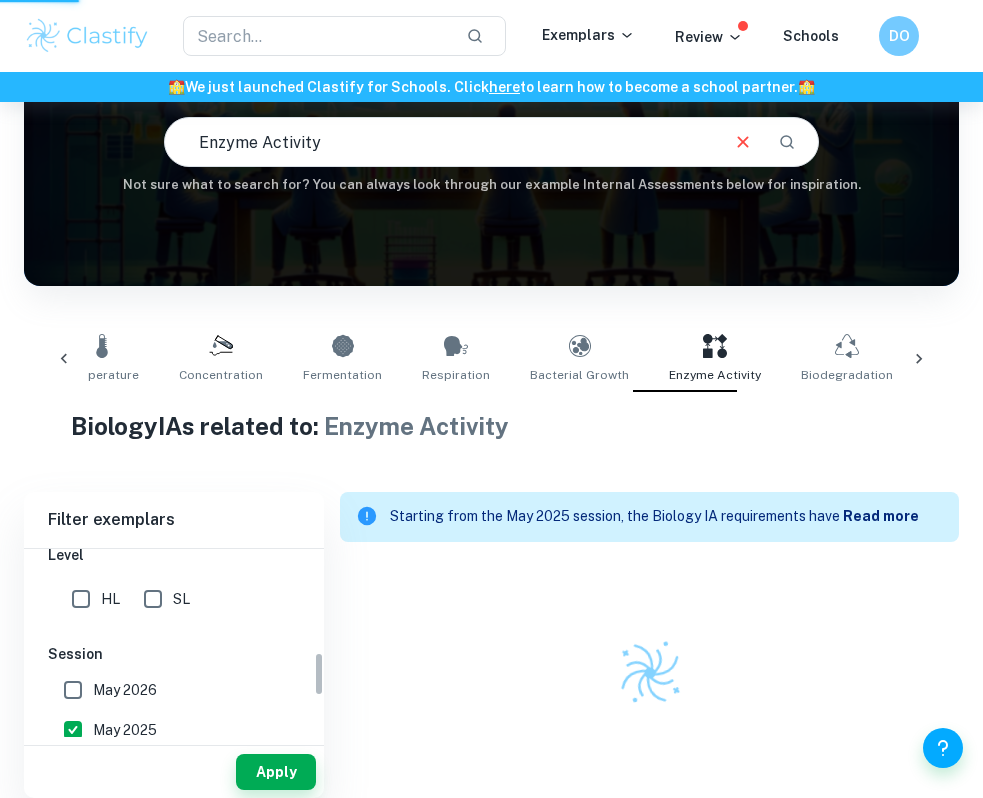 scroll, scrollTop: 176, scrollLeft: 0, axis: vertical 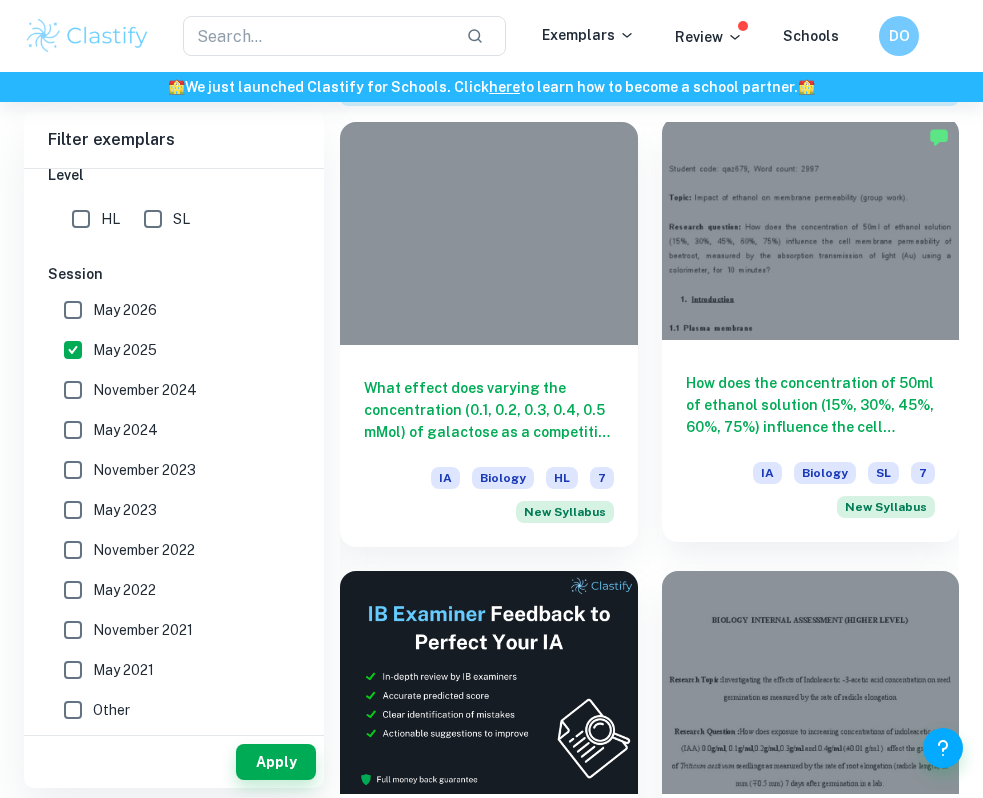 click on "How does the concentration of 50ml of ethanol solution (15%, 30%, 45%, 60%, 75%) influence the cell membrane permeability of beetroot, measured by the absorption transmission of light (Au) using a colorimeter, for 10 minutes?" at bounding box center [811, 405] 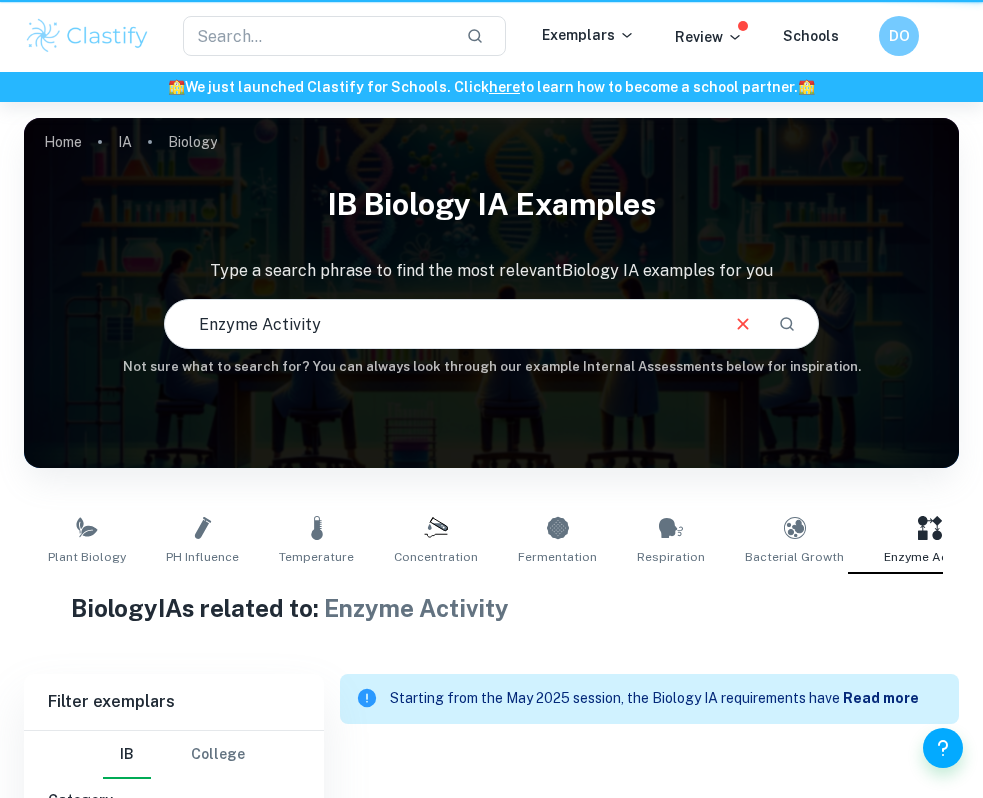 scroll, scrollTop: 176, scrollLeft: 0, axis: vertical 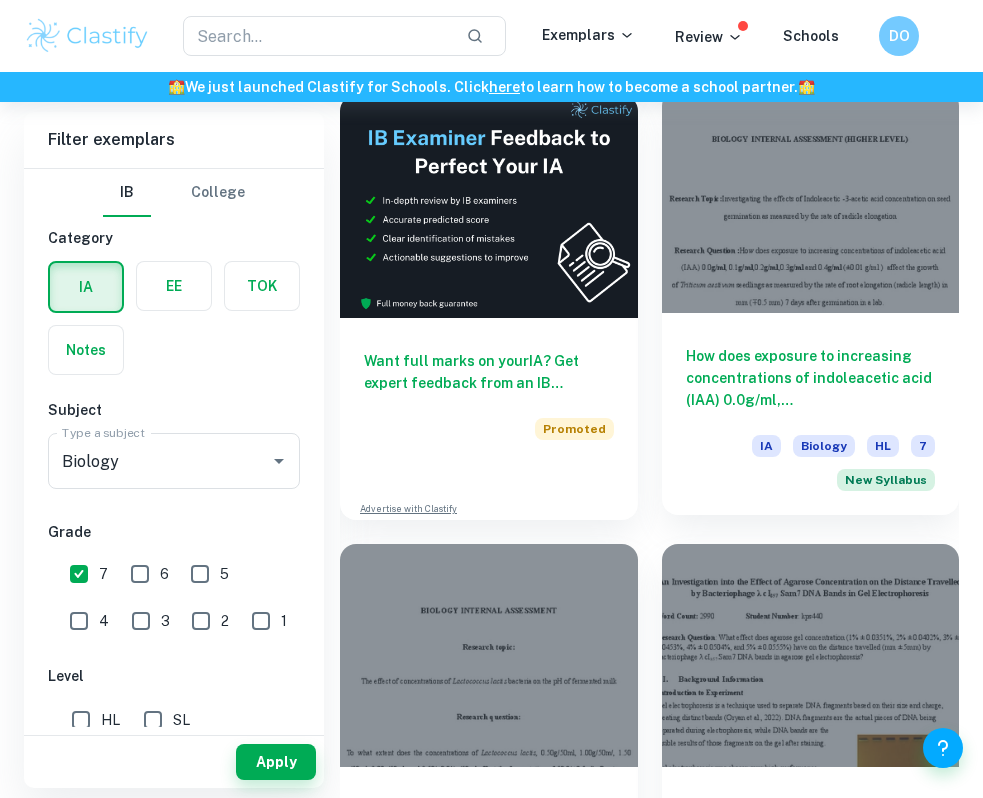 click on "How does exposure to increasing concentrations of indoleacetic acid
(IAA) 0.0g/ml, 0.1g/ml,0.2g/ml,0.3g/ml and 0.4g/ml (±0.01 g/ml ) affect the growth
of)Triticum aestivum seedlings as measured by the rate of root elongation (radicle length) in
mm (30.5 mm) 7 days after germination in a lab." at bounding box center (811, 378) 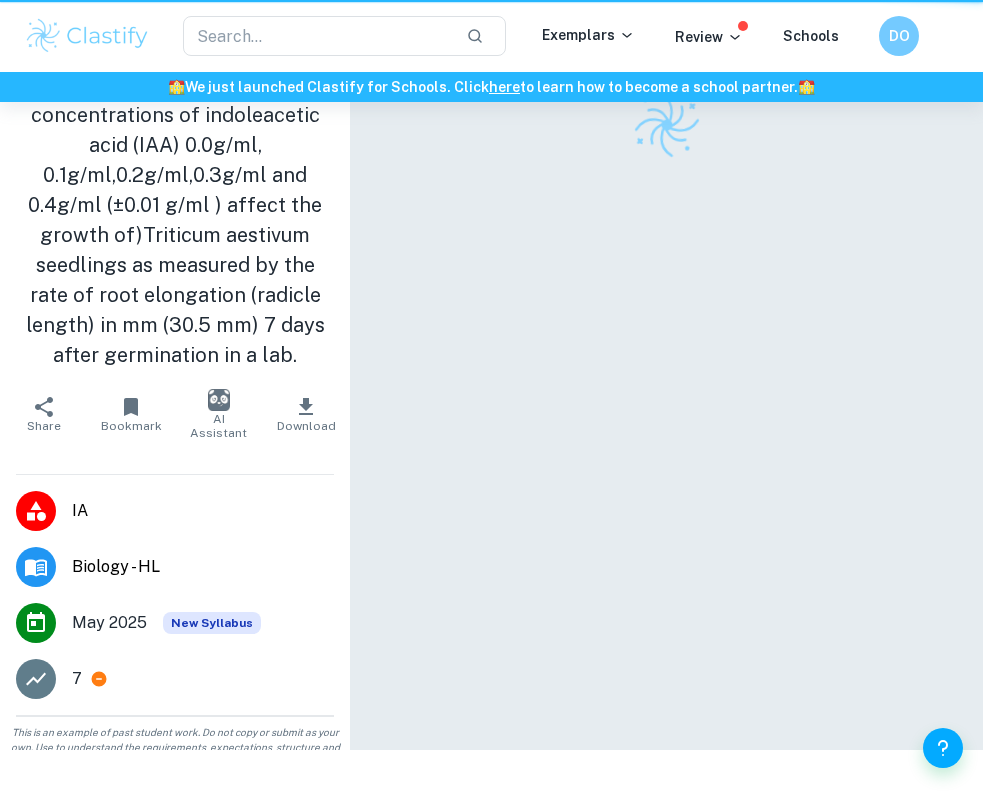 scroll, scrollTop: 0, scrollLeft: 0, axis: both 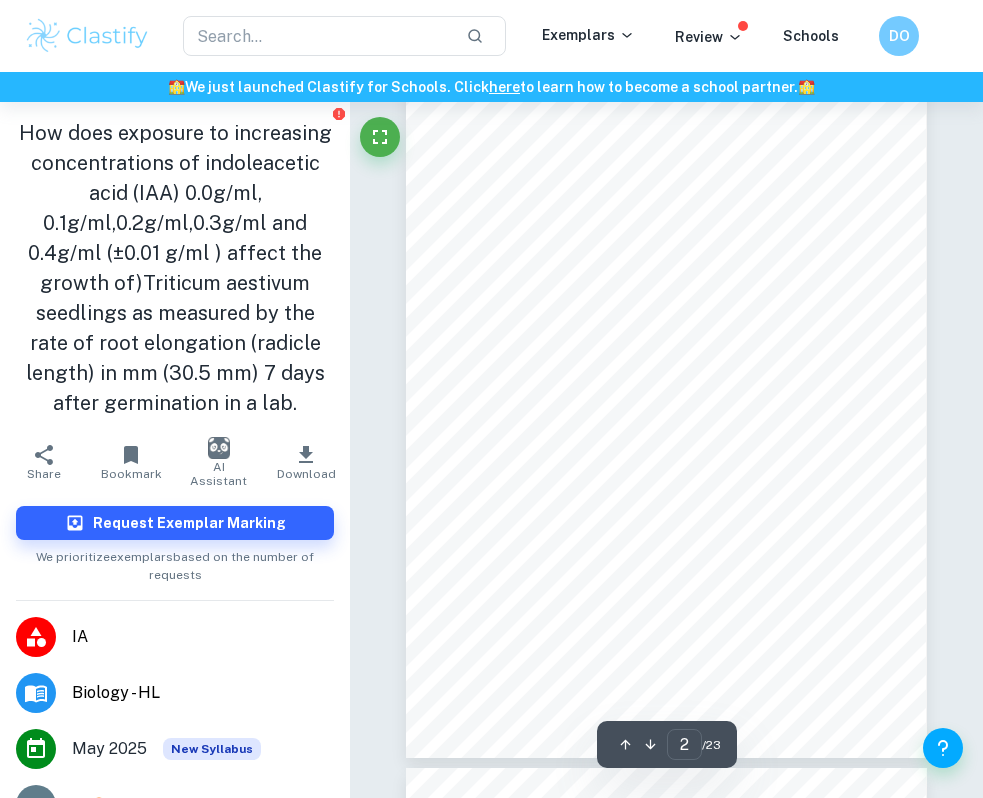 type on "3" 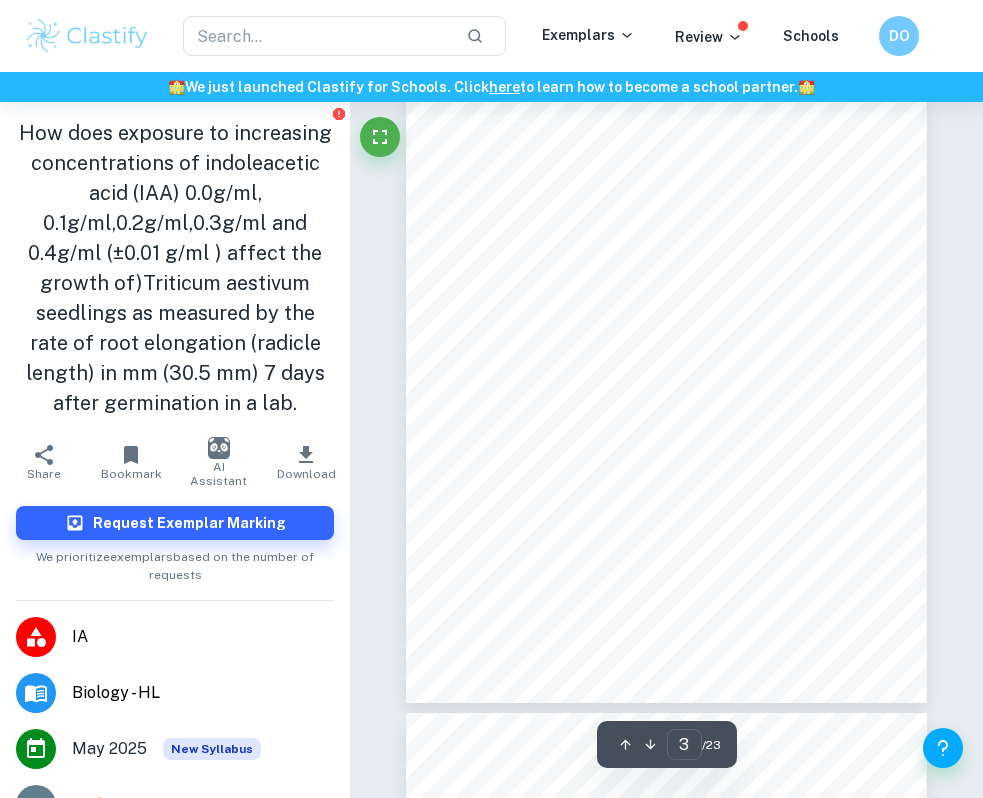 scroll, scrollTop: 1770, scrollLeft: 0, axis: vertical 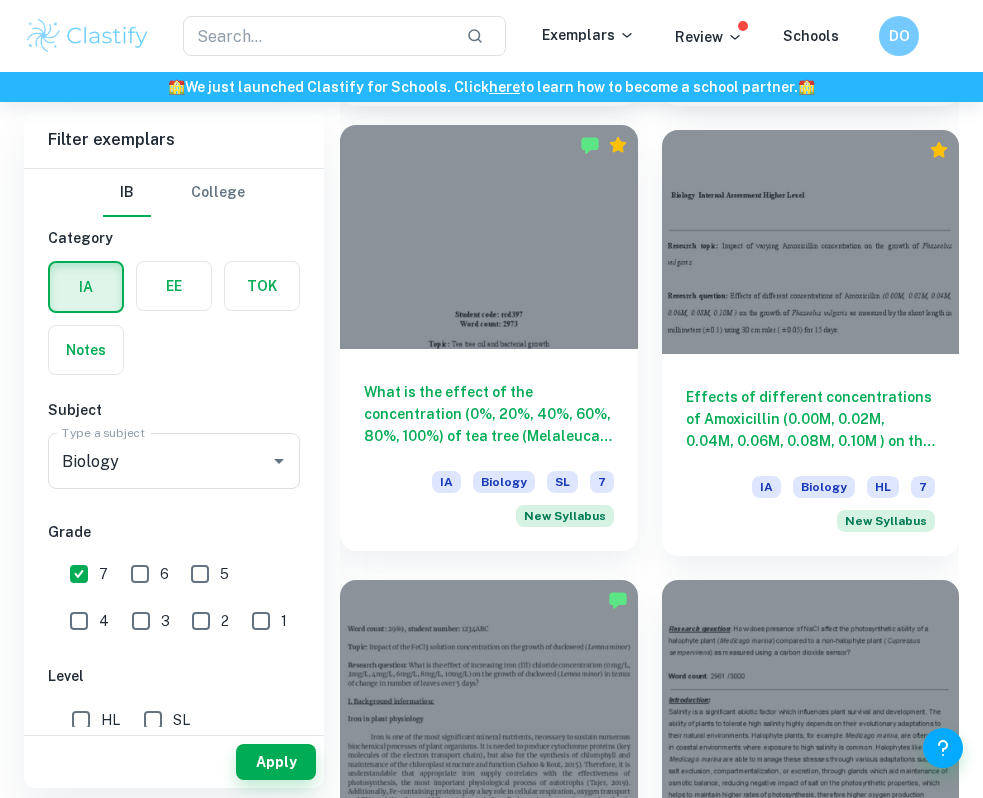 click on "What is the effect of the concentration (0%, 20%, 40%, 60%, 80%, 100%) of tea tree (Melaleuca alternifolia) oil on the growth of bacteria (non-pathogenic DH5- Alpha Escherichia coli) measured in the diameter of the inhibition zone around the paper disc?" at bounding box center [489, 414] 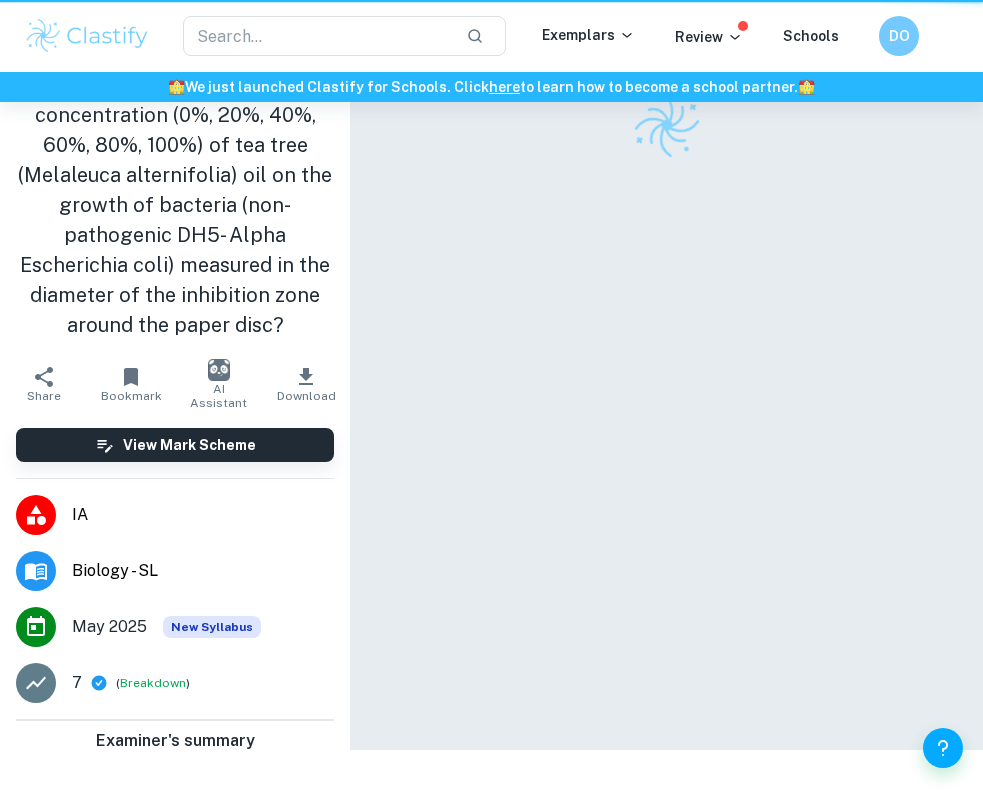 scroll, scrollTop: 0, scrollLeft: 0, axis: both 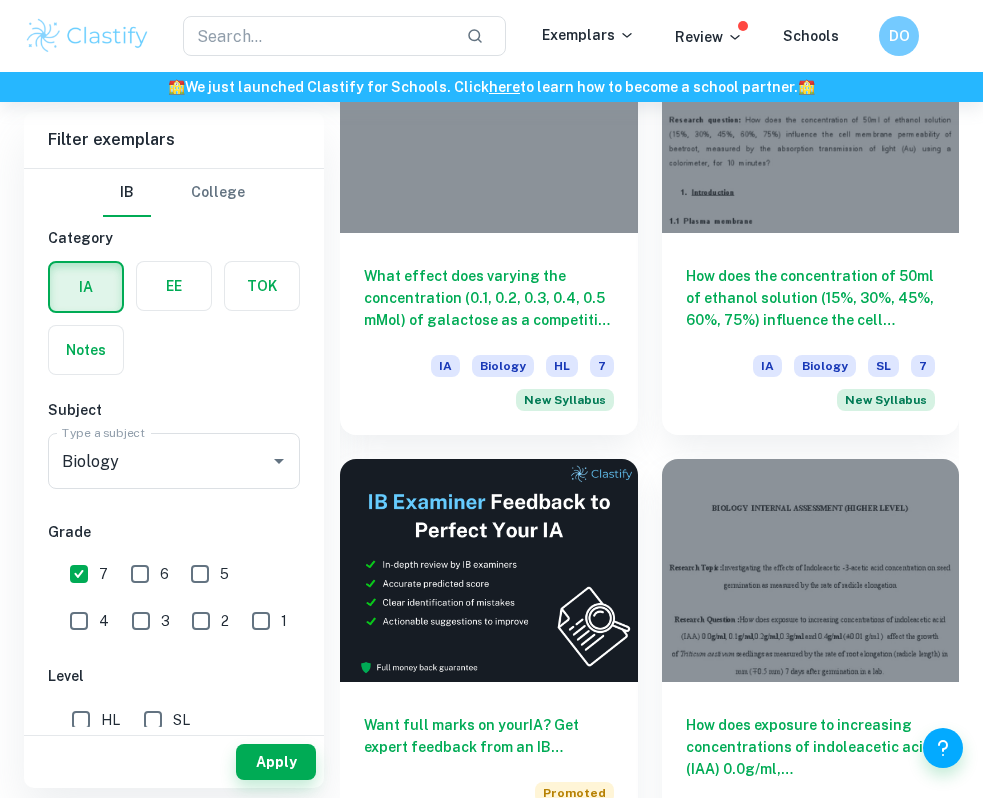 click on "7" at bounding box center (79, 574) 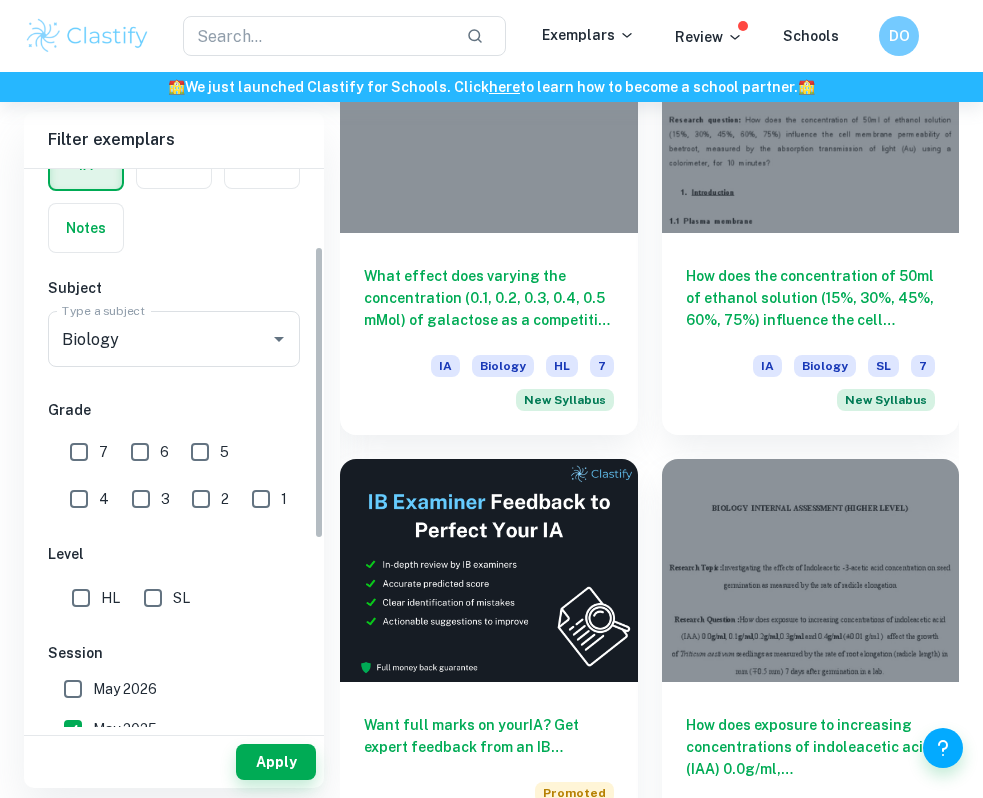 scroll, scrollTop: 200, scrollLeft: 0, axis: vertical 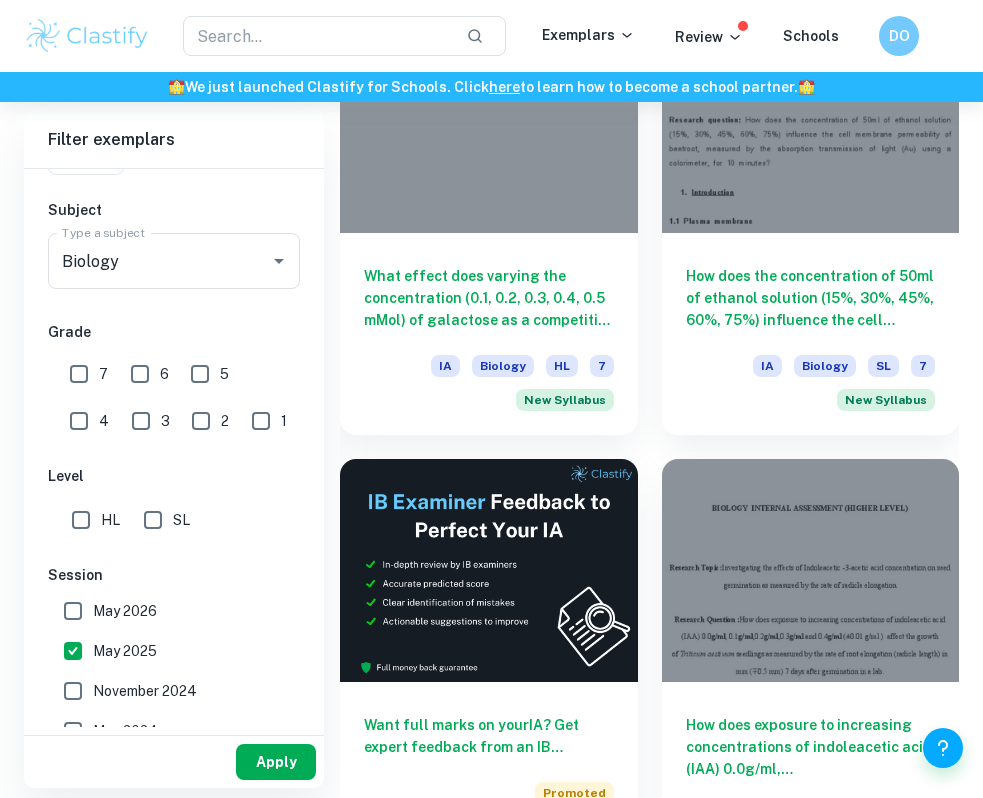 click on "Apply" at bounding box center (276, 762) 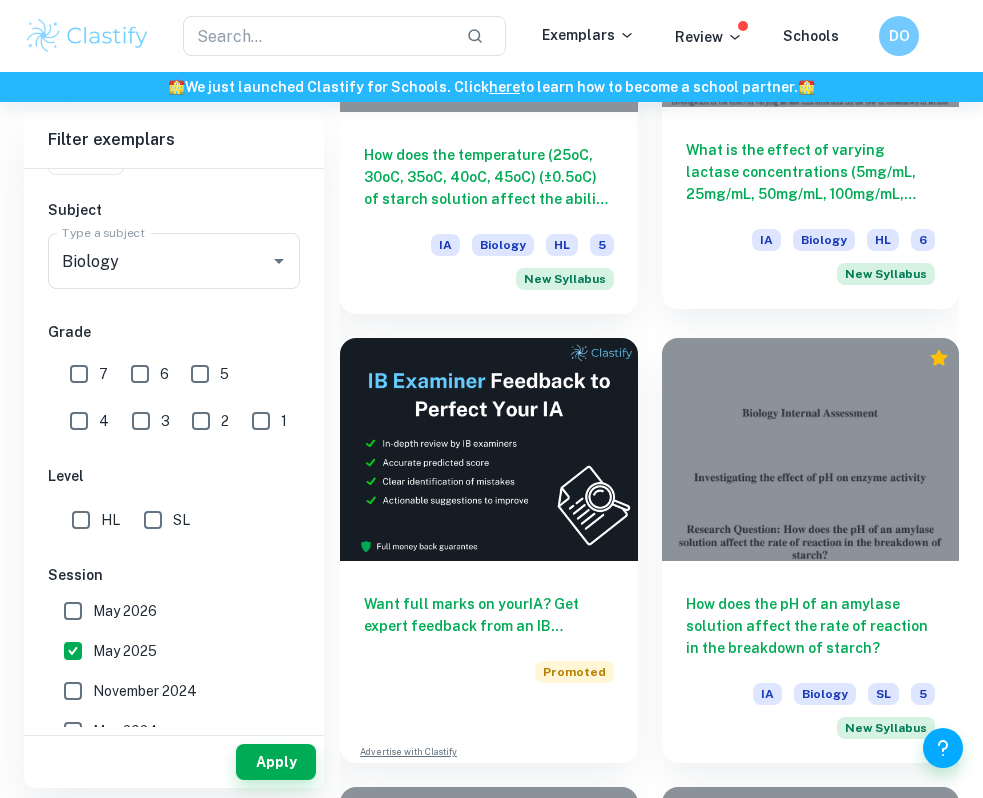 scroll, scrollTop: 870, scrollLeft: 0, axis: vertical 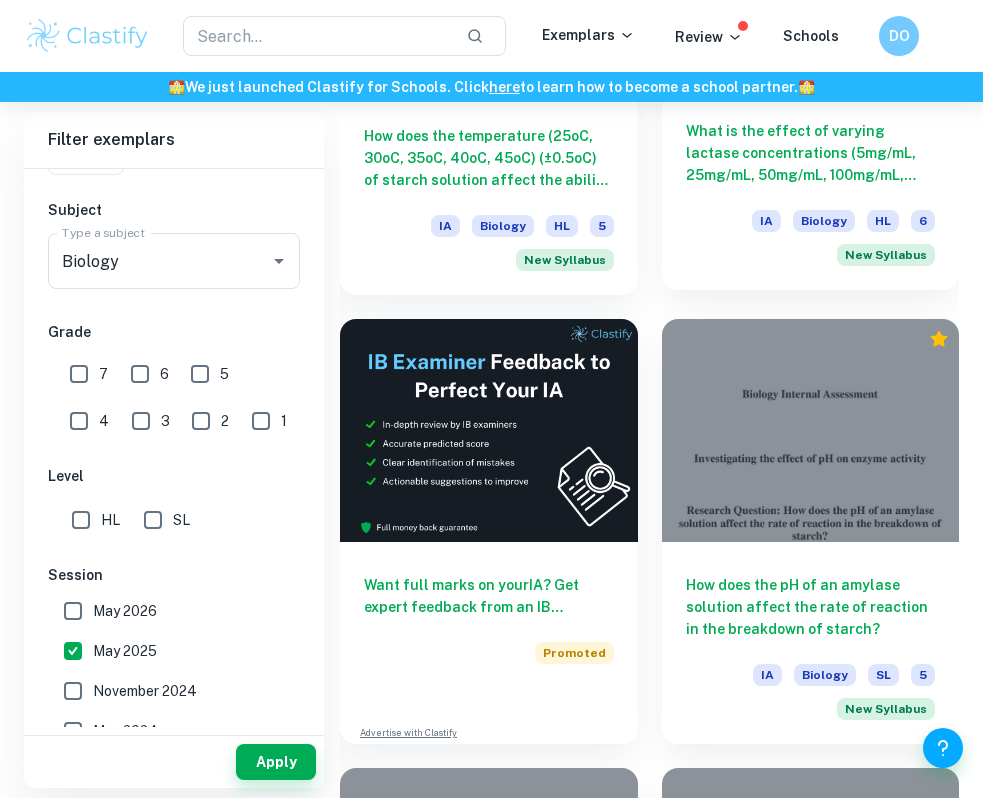 click on "What is the effect of varying lactase concentrations (5mg/mL, 25mg/mL, 50mg/mL,
100mg/mL, 150mg/mL) on the breakdown of lactose monohydrate, as determined by the
absorbance of a spectrophotometer set at 540nm (±0.001nm) that indicates the
concentration of monosaccharide glucose present after the 3-minute reaction?" at bounding box center (811, 153) 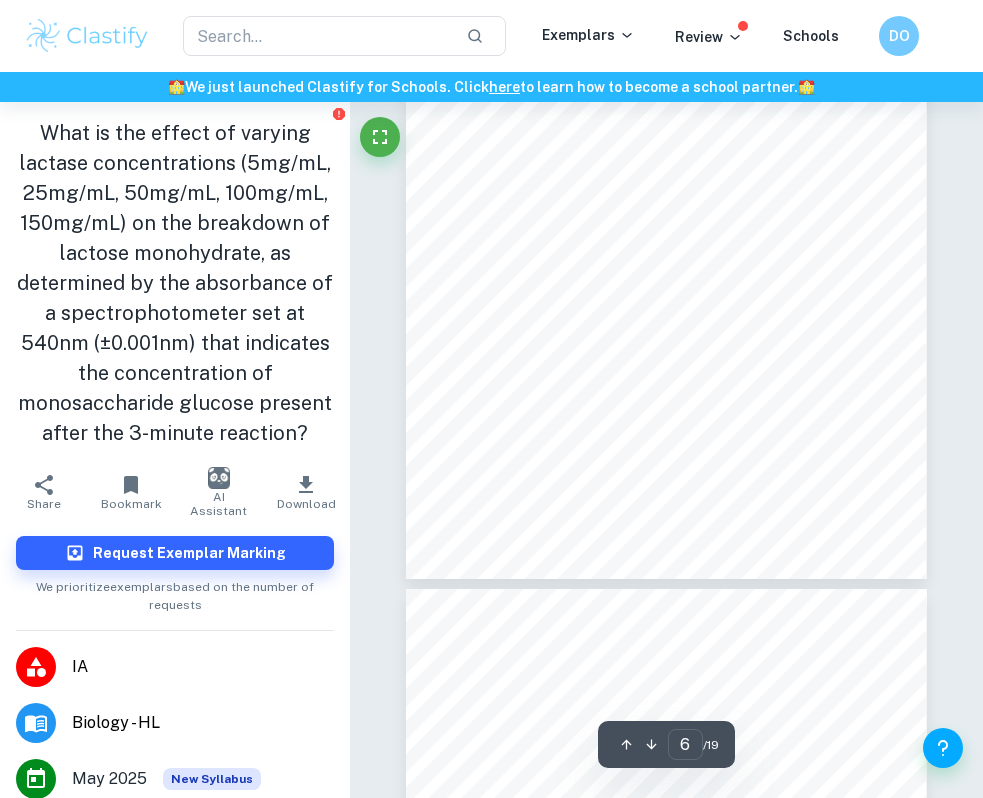 scroll, scrollTop: 3731, scrollLeft: 0, axis: vertical 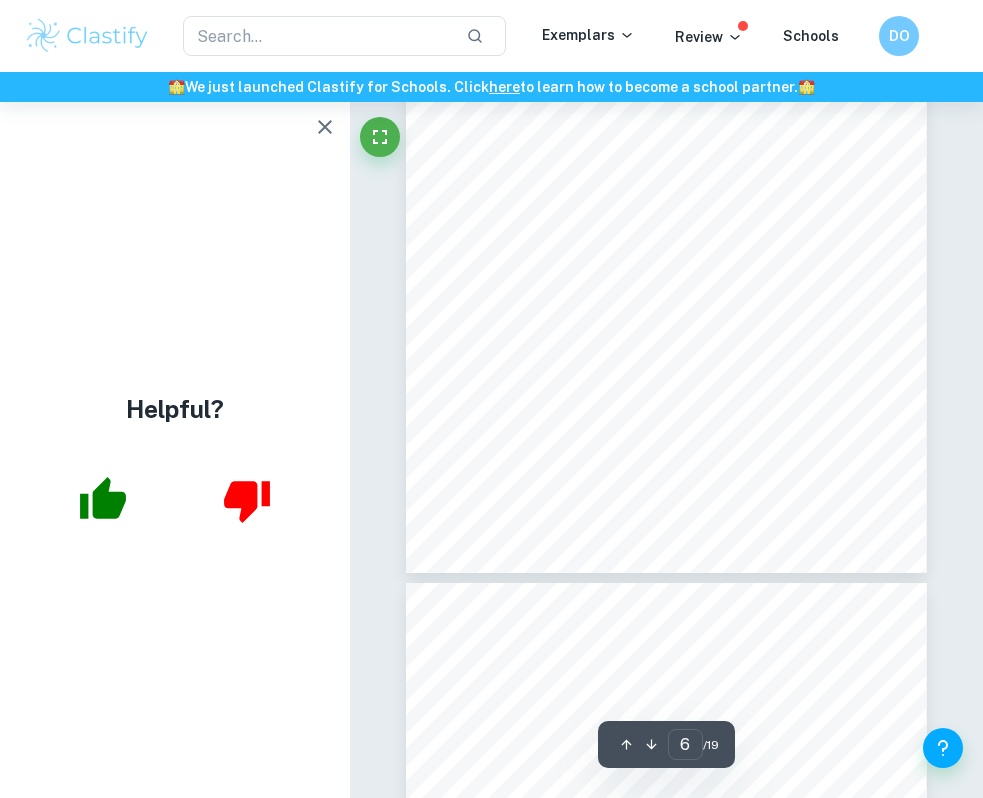 click 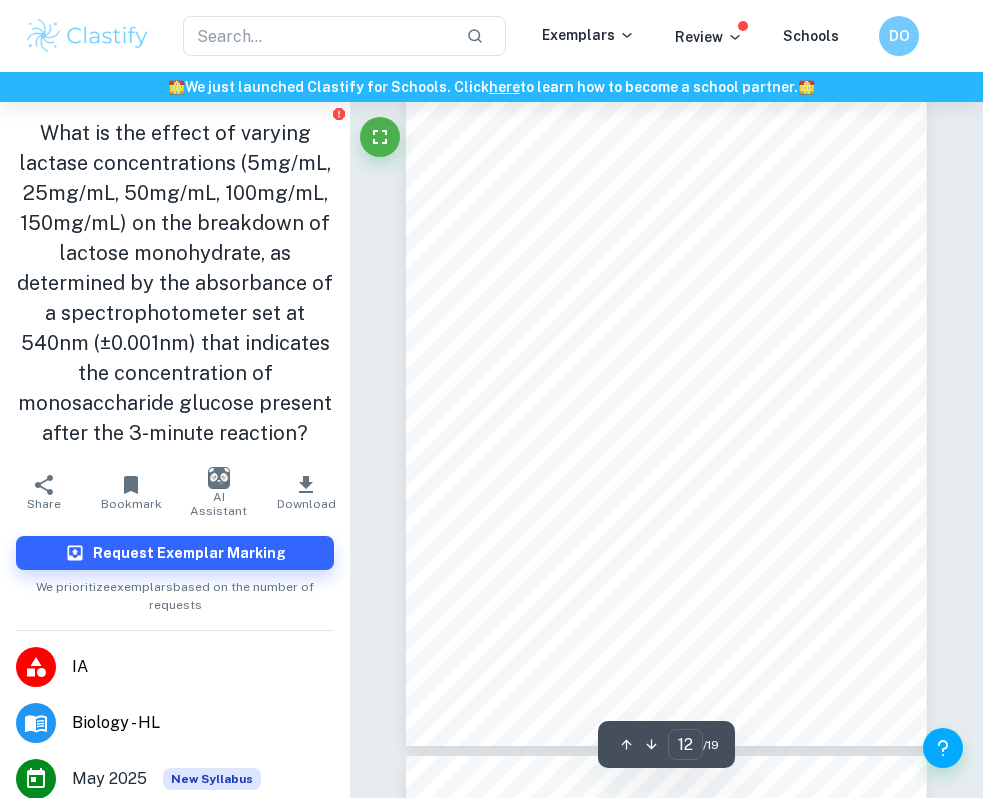 type on "11" 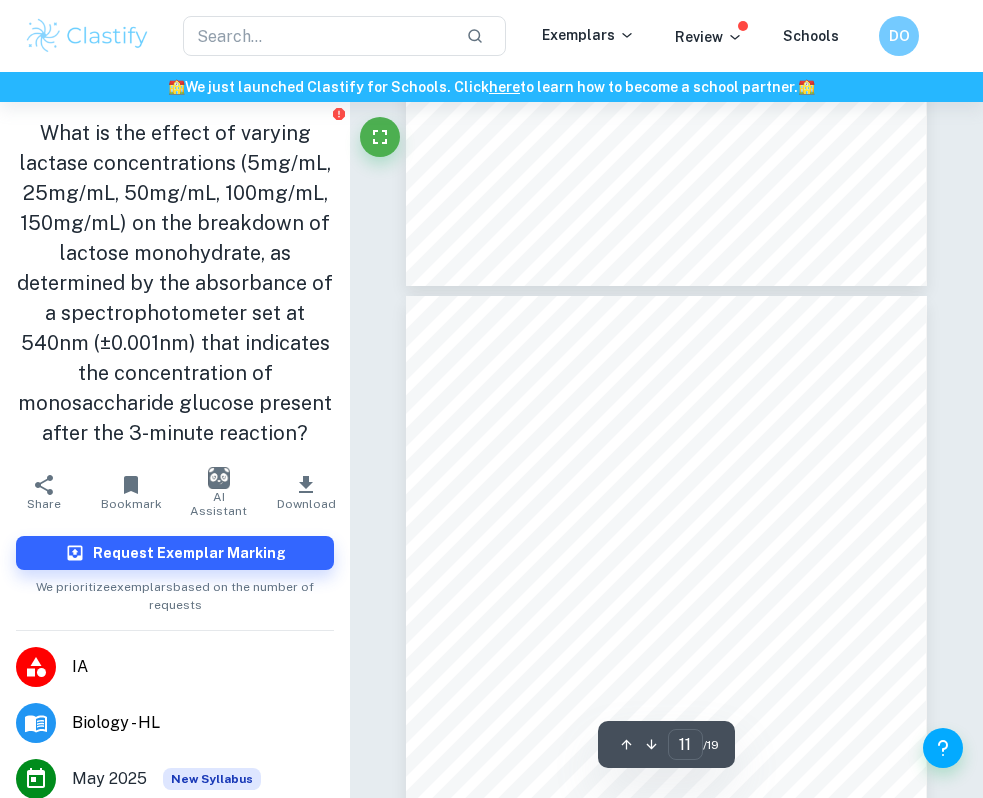 scroll, scrollTop: 6752, scrollLeft: 0, axis: vertical 